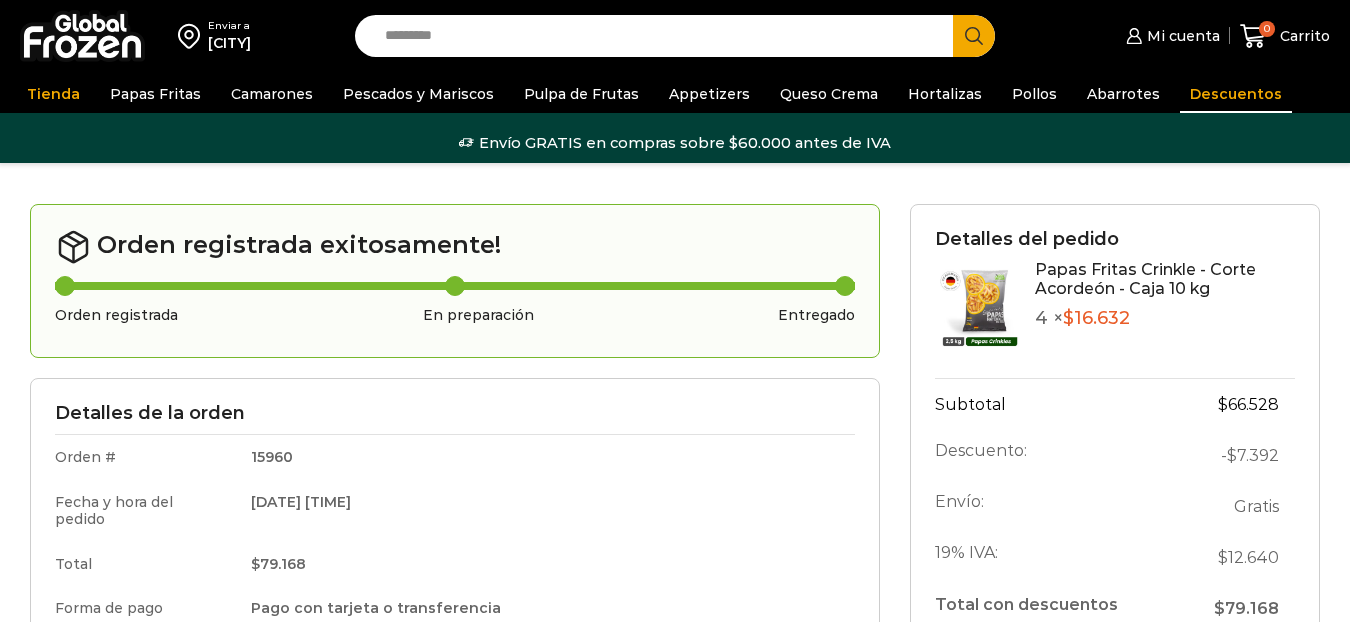 scroll, scrollTop: 0, scrollLeft: 0, axis: both 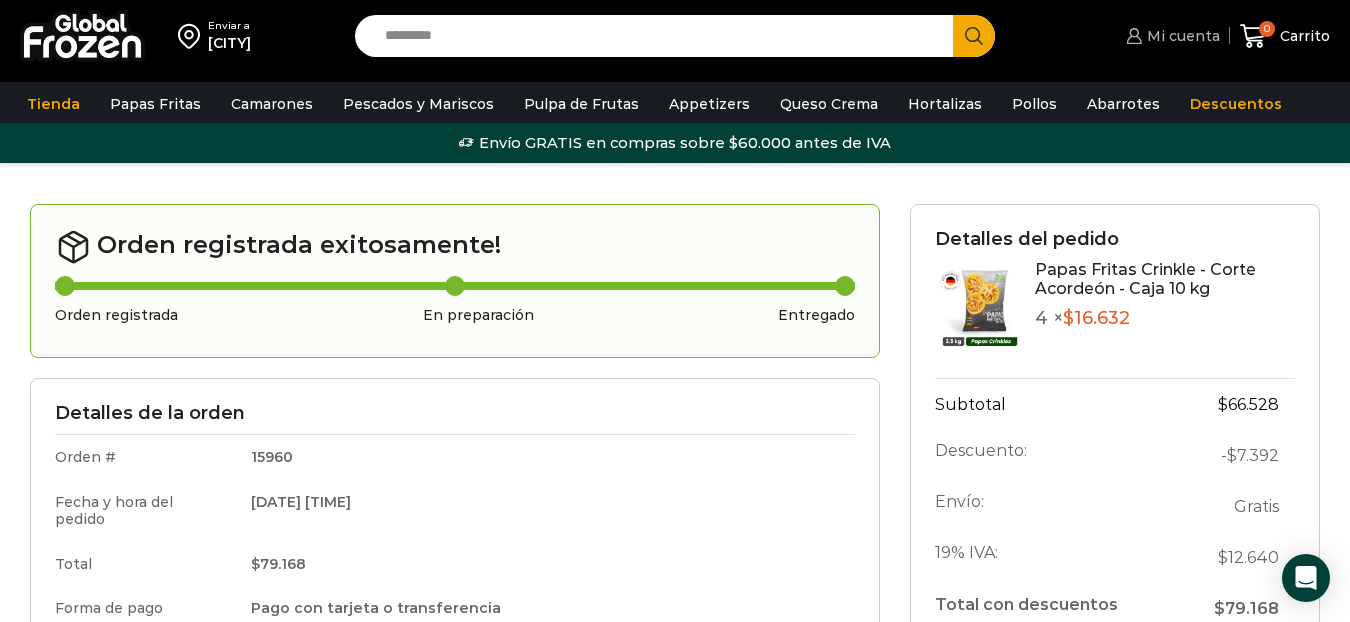 click on "Mi cuenta" at bounding box center [1181, 36] 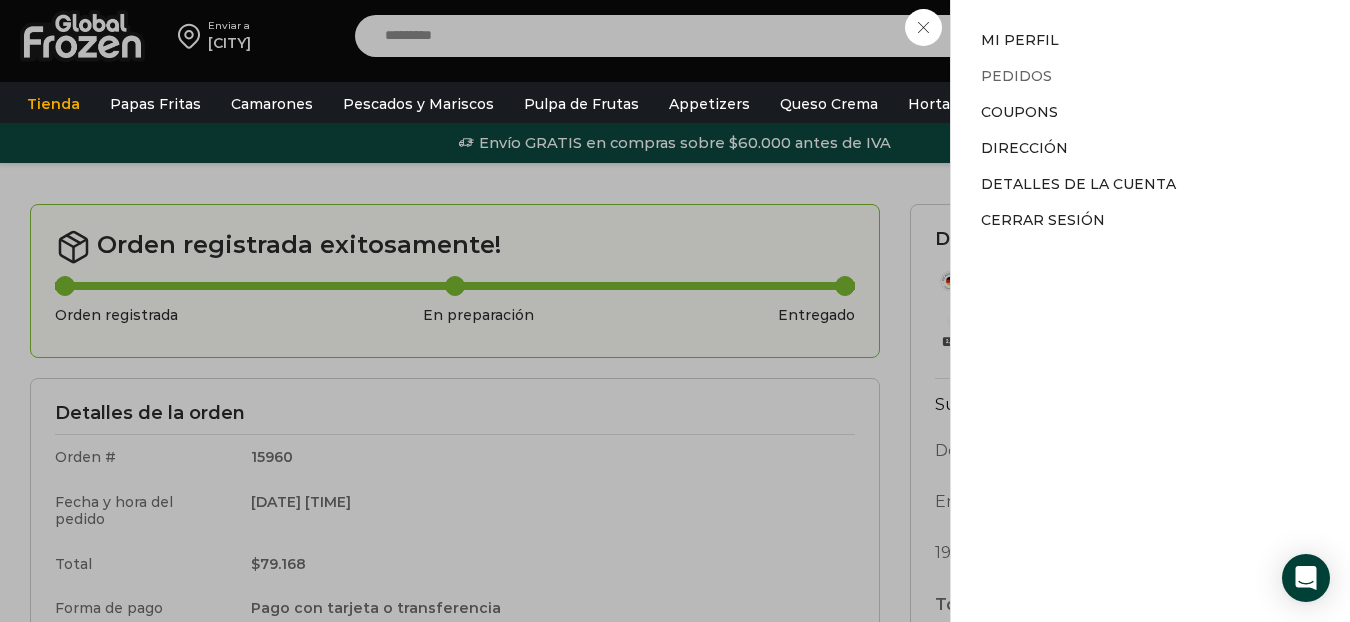 click on "Pedidos" at bounding box center [1016, 76] 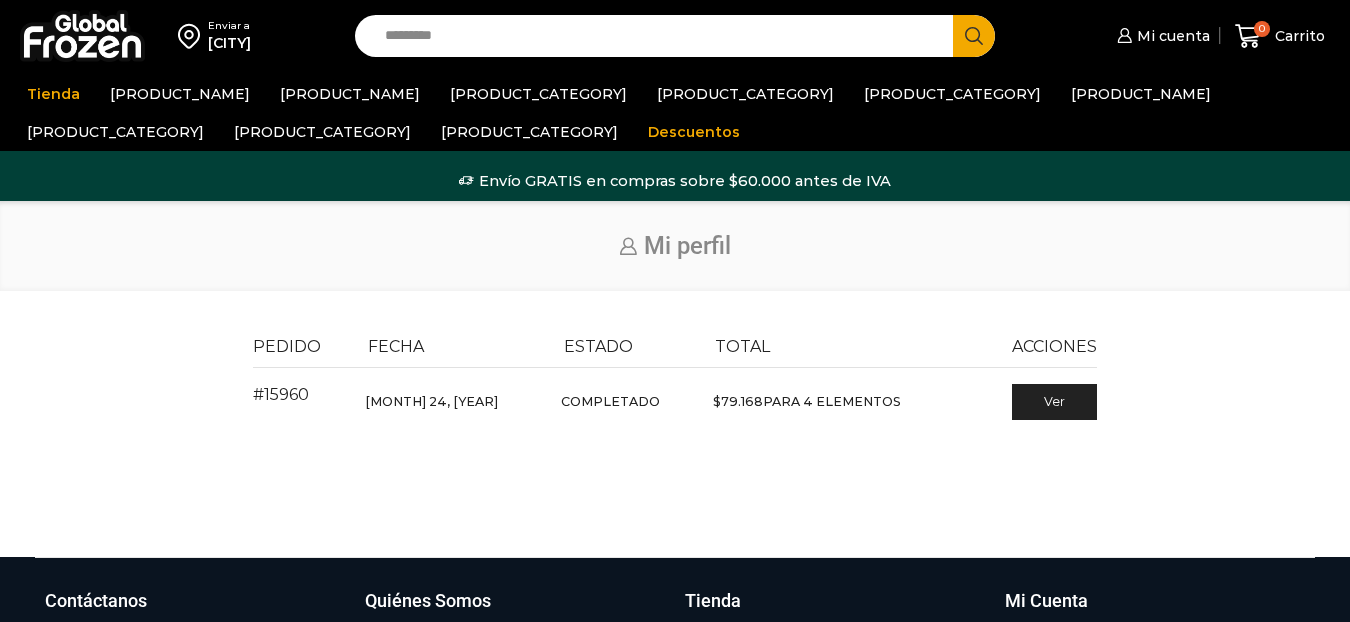scroll, scrollTop: 0, scrollLeft: 0, axis: both 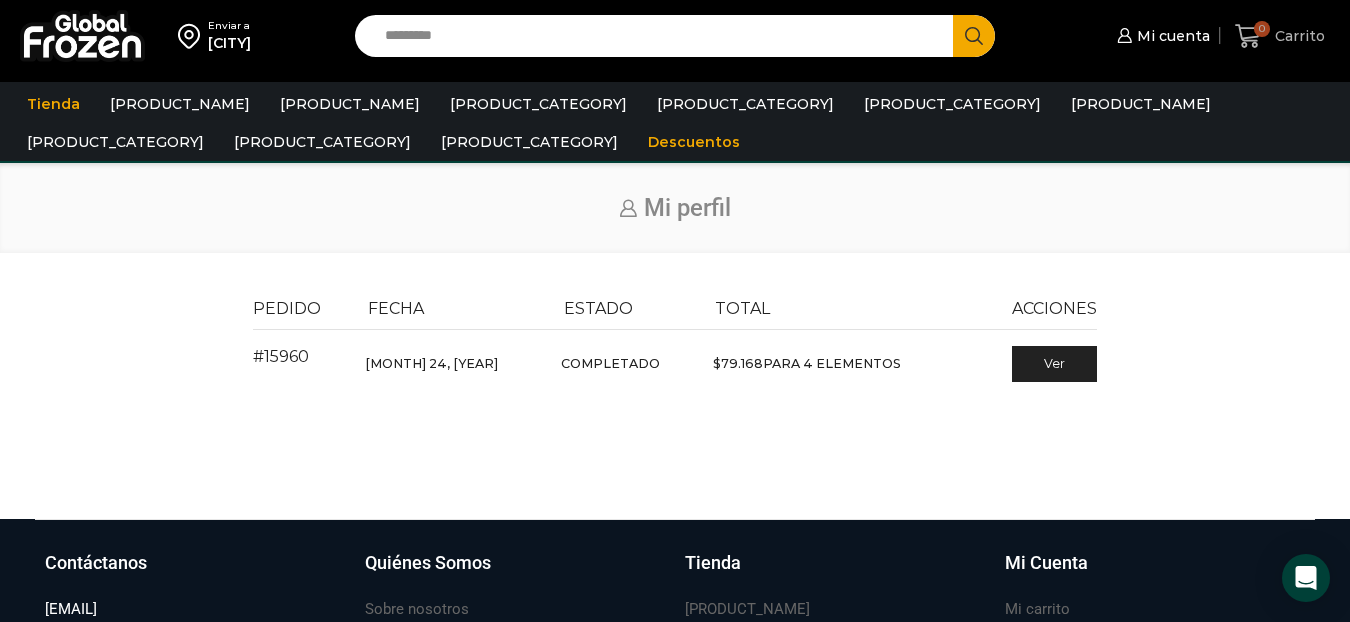 click on "0" at bounding box center (1262, 29) 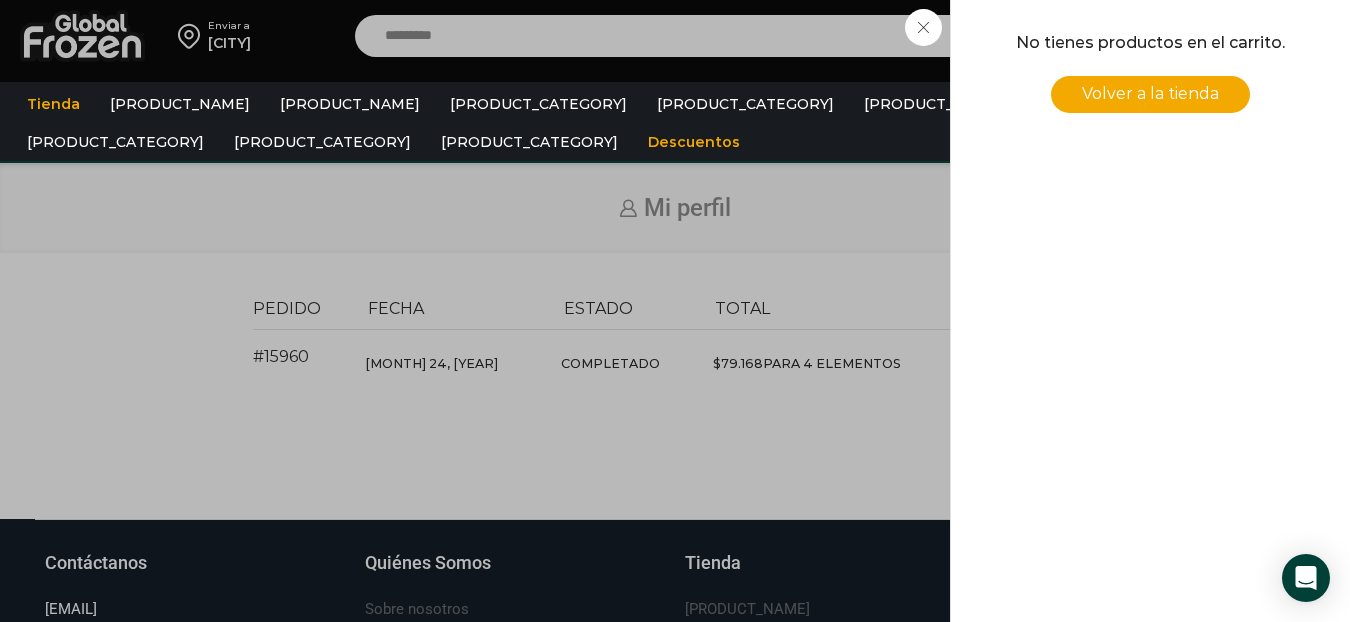 click on "Volver a la tienda" at bounding box center (1150, 93) 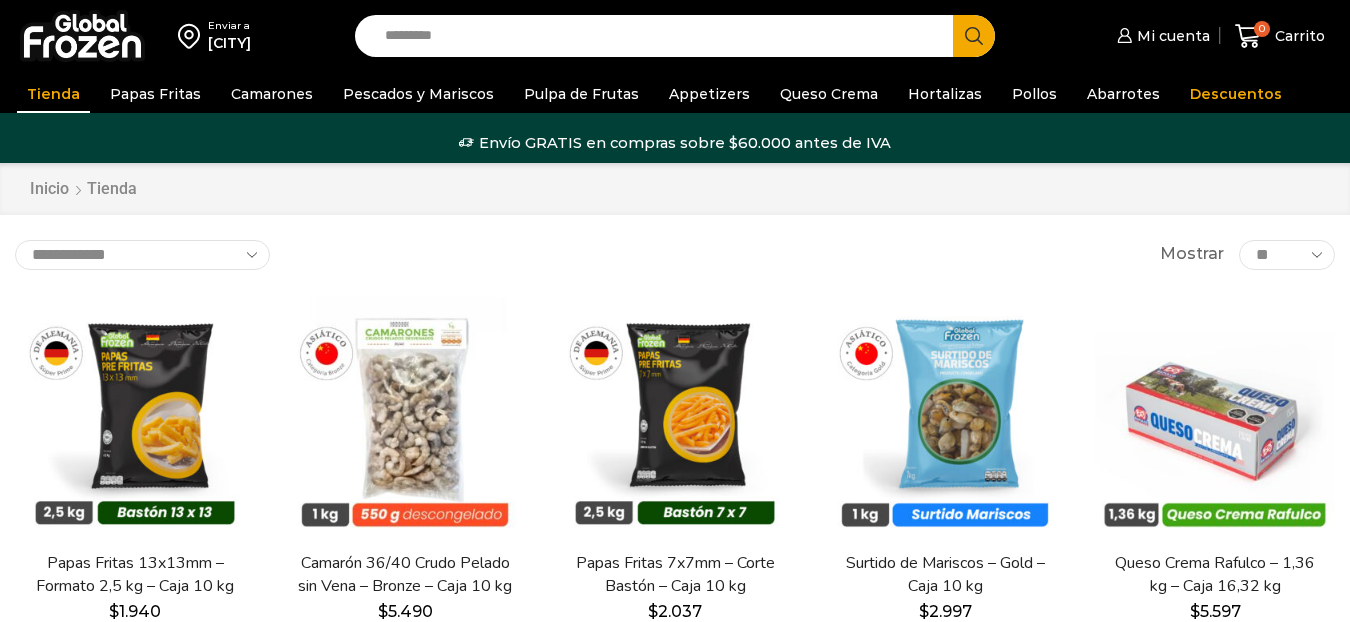 scroll, scrollTop: 0, scrollLeft: 0, axis: both 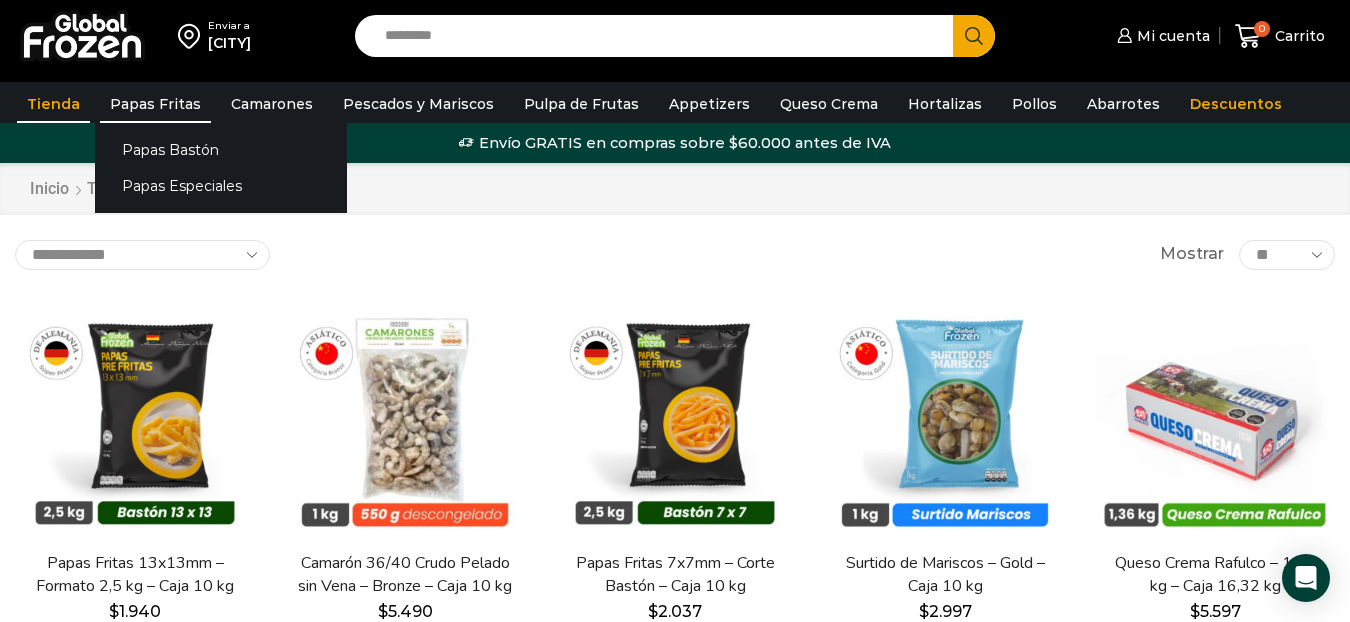click on "Papas Fritas" at bounding box center (155, 104) 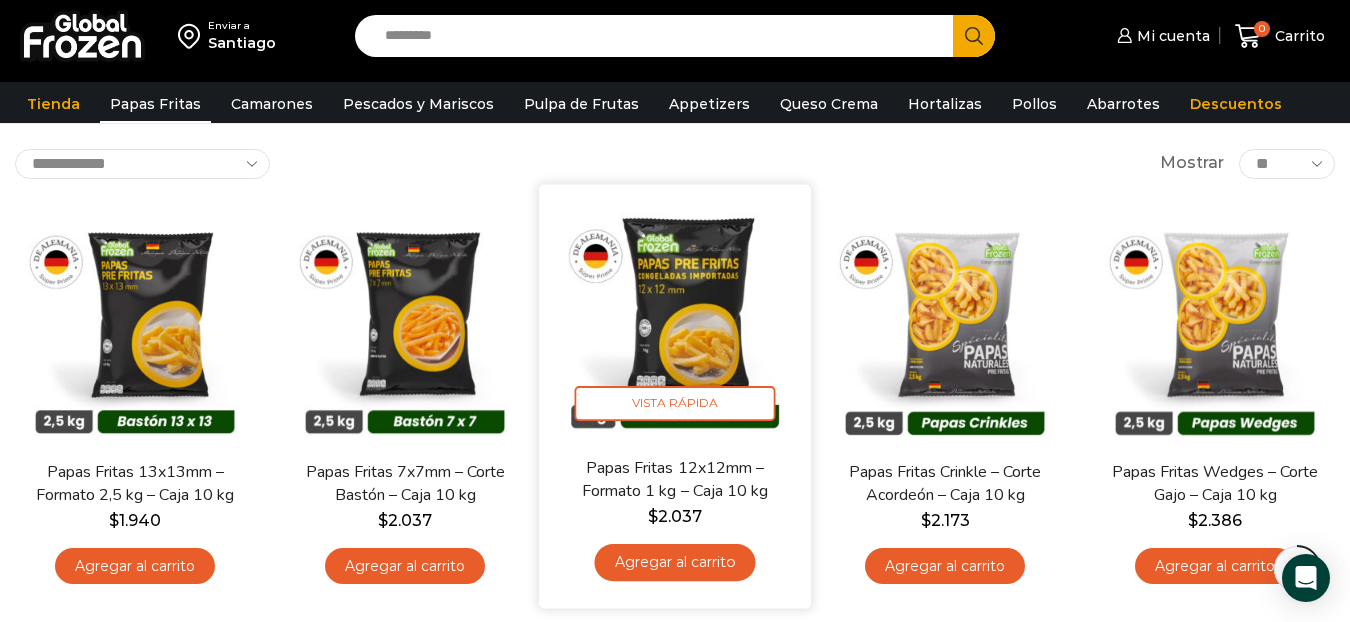 scroll, scrollTop: 100, scrollLeft: 0, axis: vertical 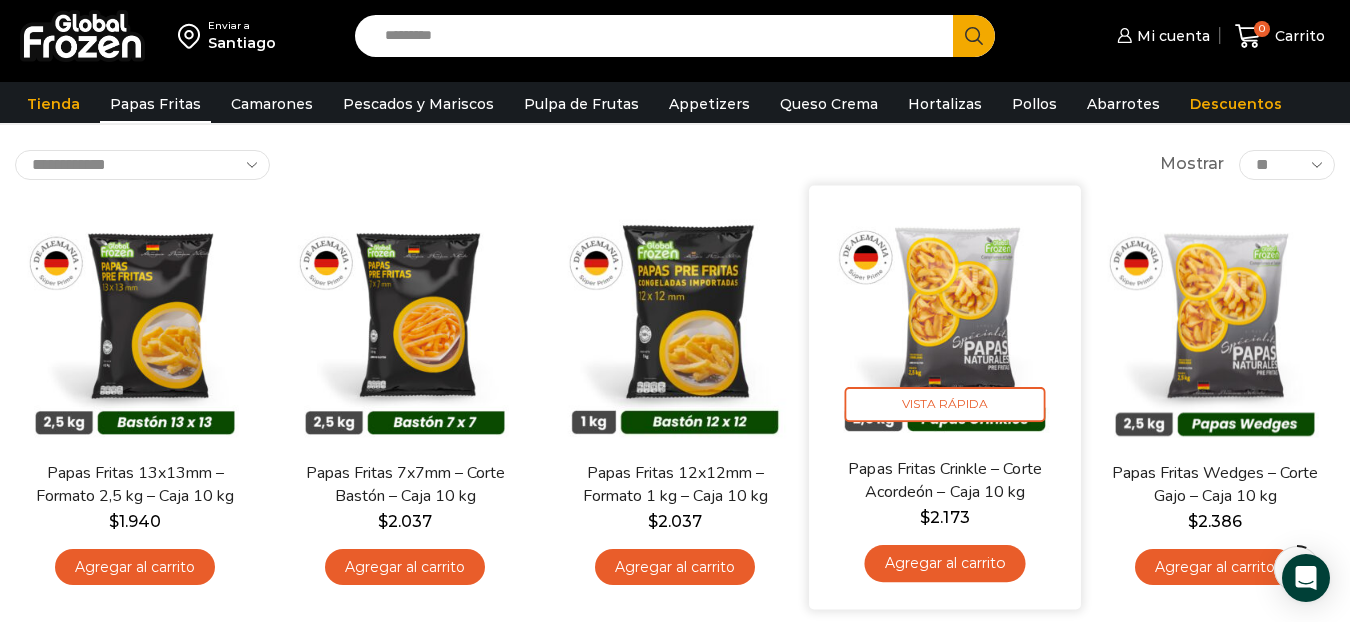 click on "Agregar al carrito" at bounding box center (944, 563) 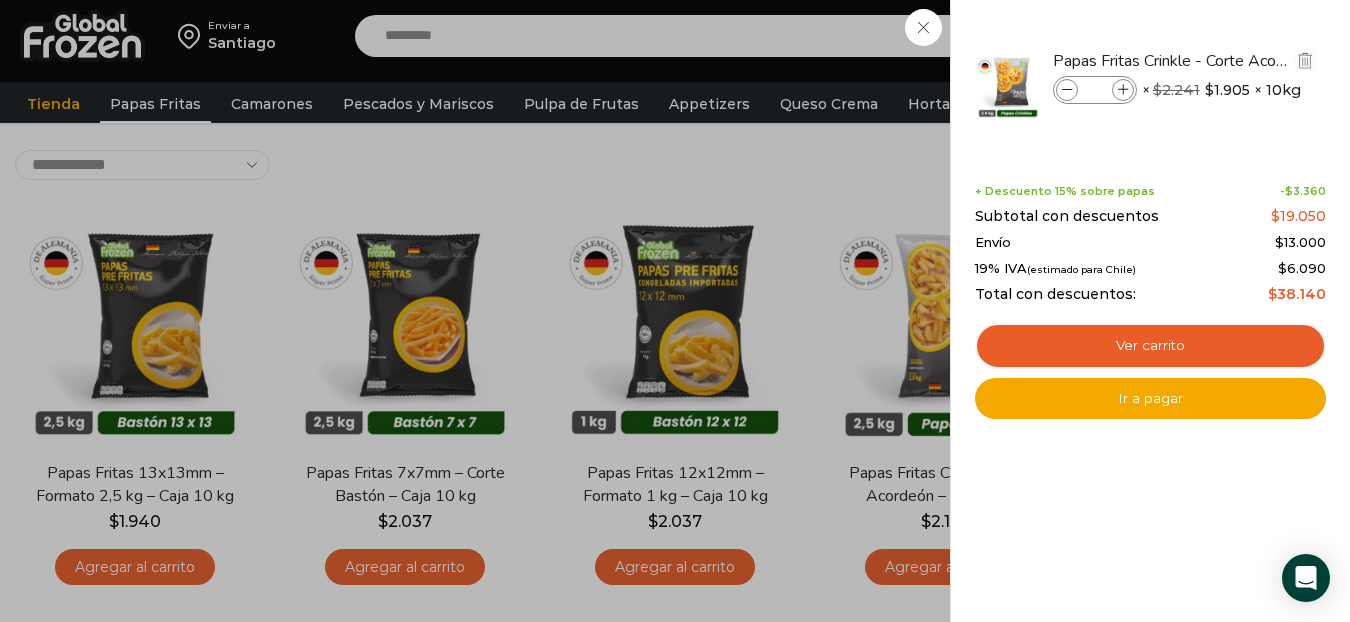 click at bounding box center (1123, 90) 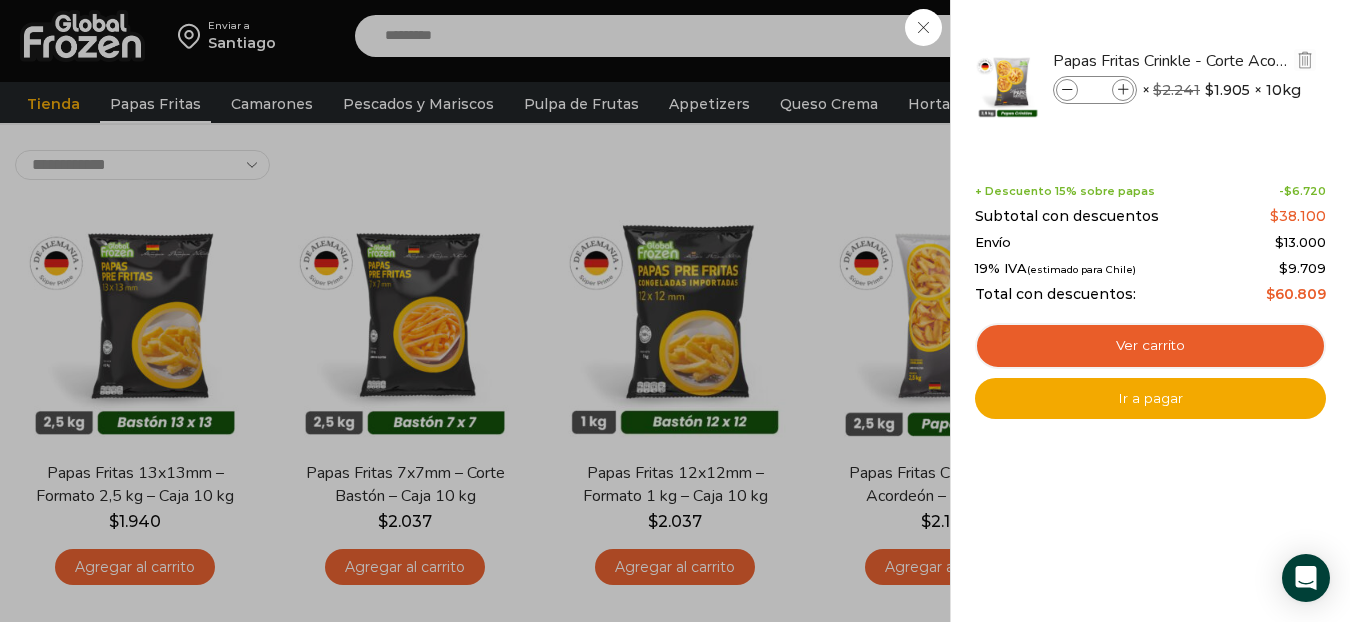 click at bounding box center [1123, 90] 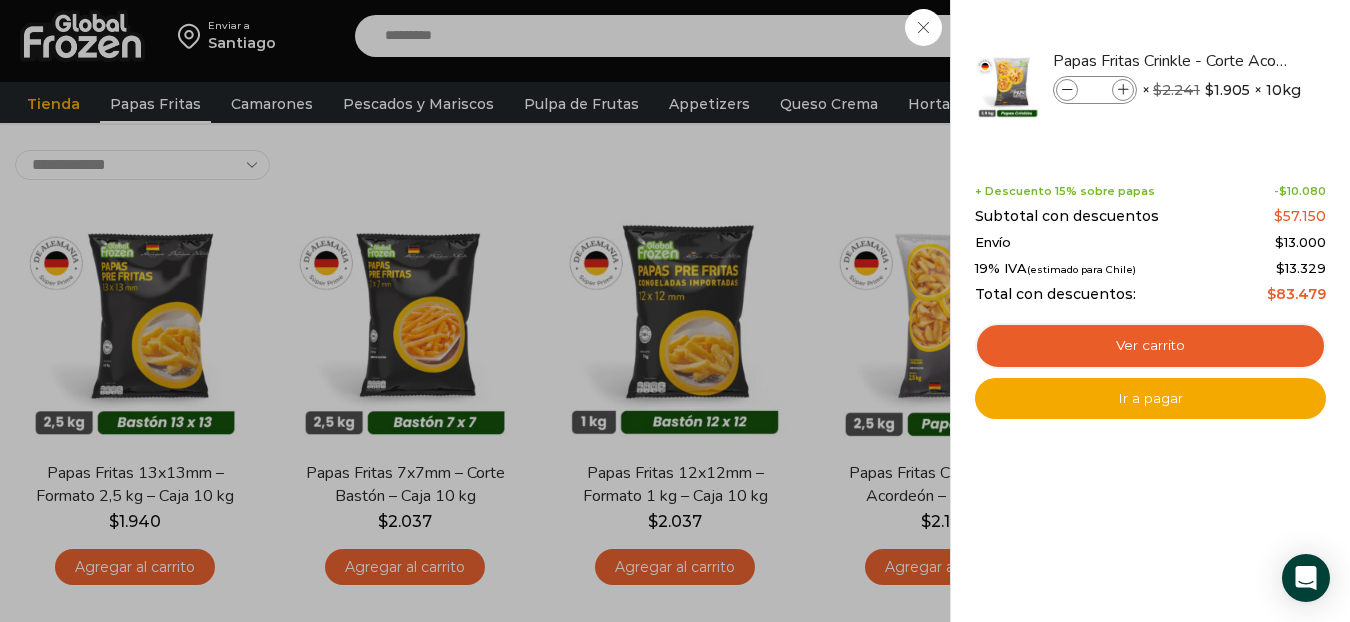 click at bounding box center [1123, 90] 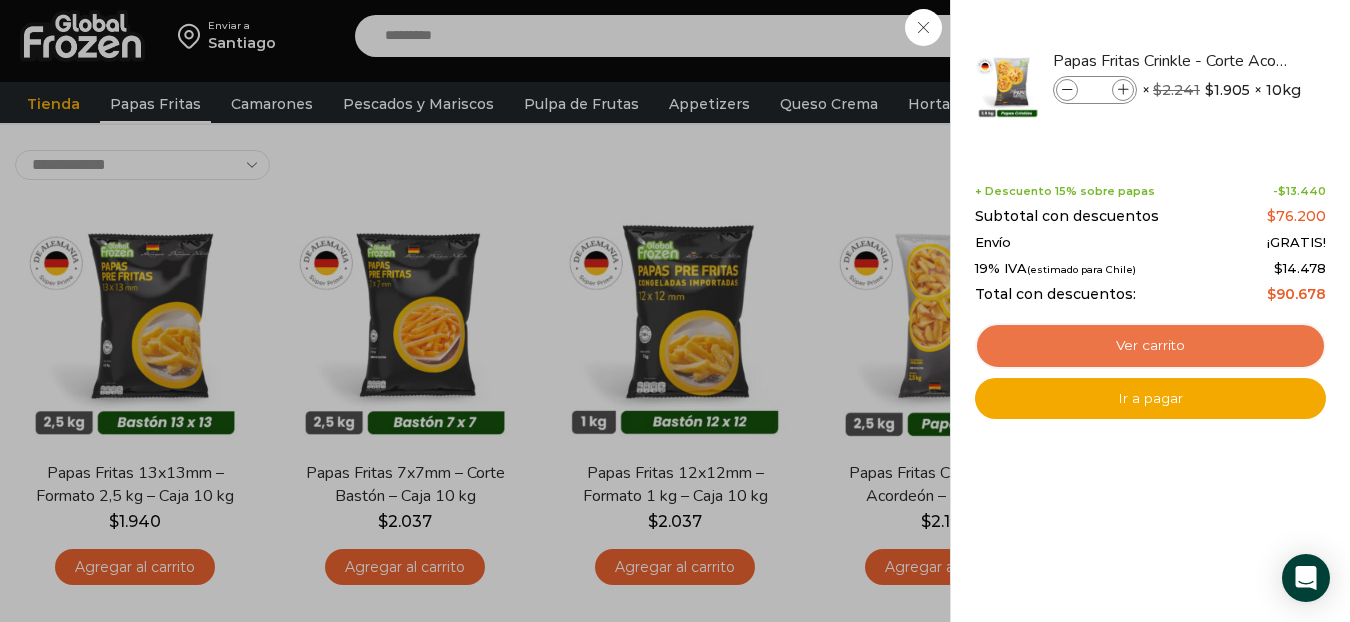 click on "Ver carrito" at bounding box center [1150, 346] 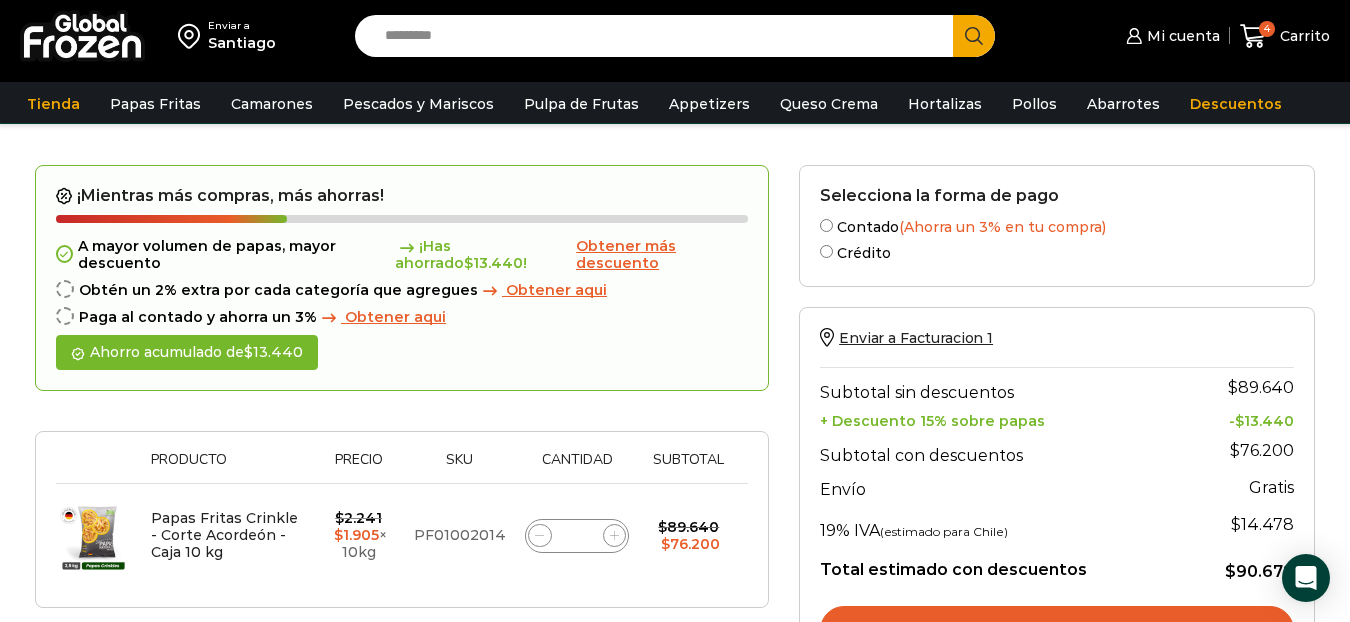 scroll, scrollTop: 0, scrollLeft: 0, axis: both 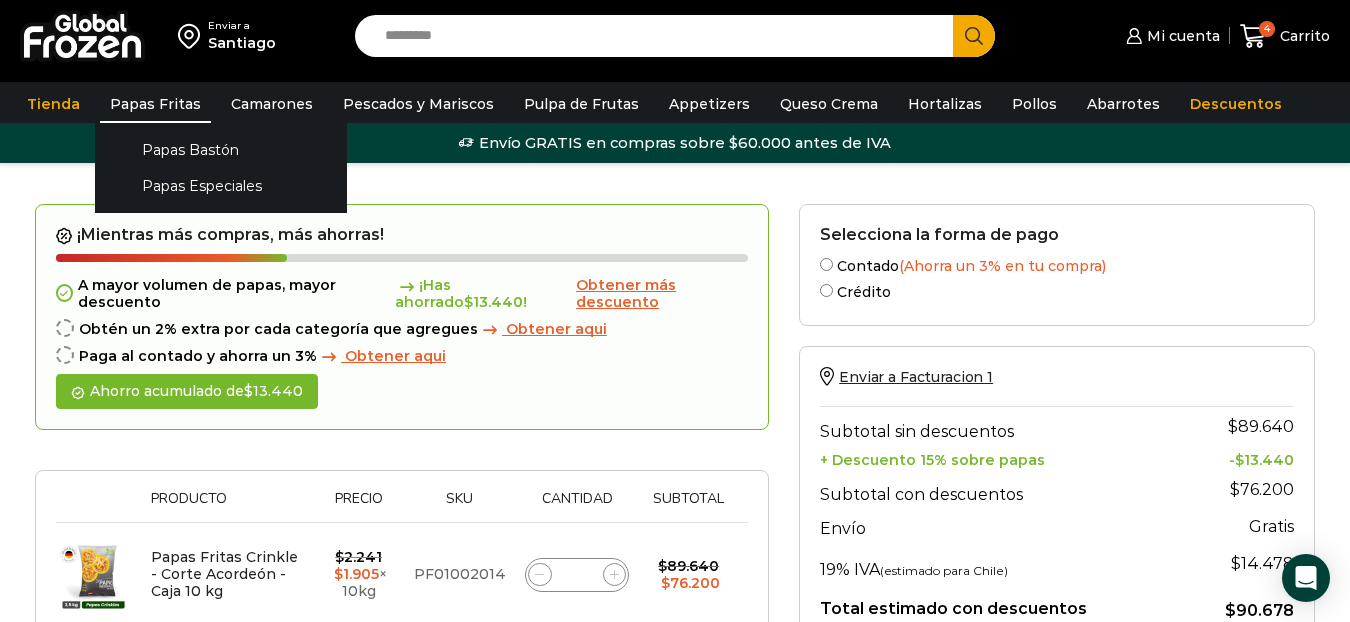 click on "Papas Fritas" at bounding box center (155, 104) 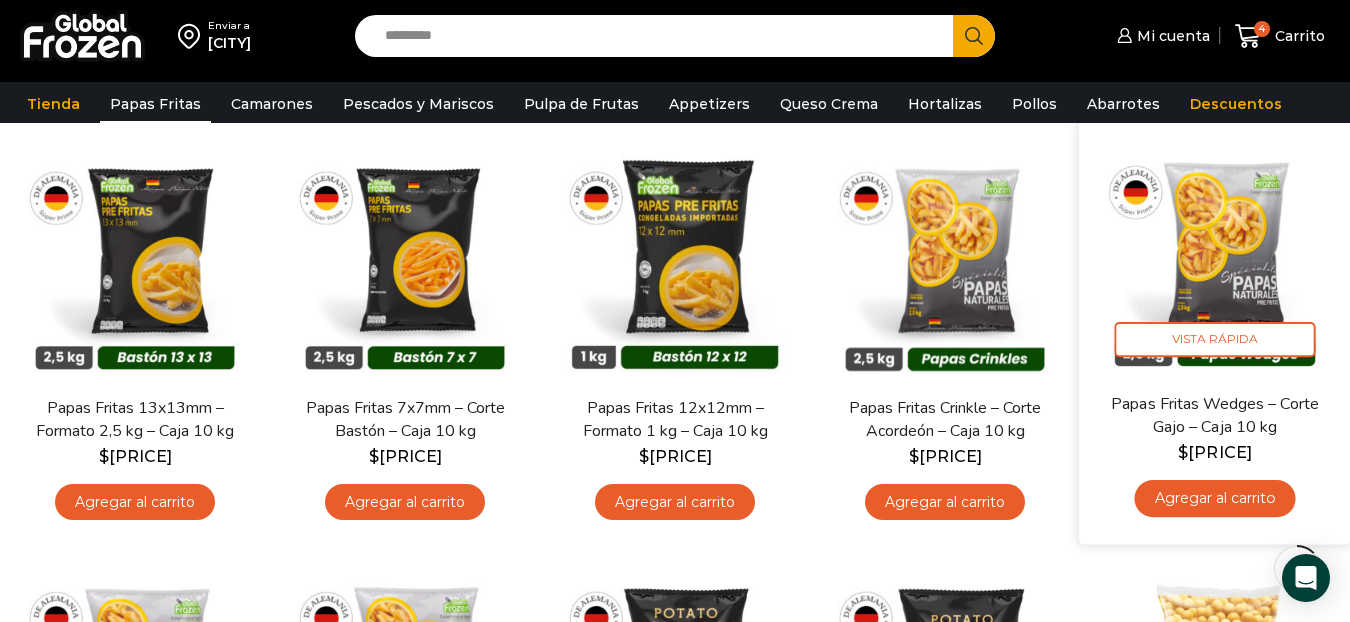scroll, scrollTop: 200, scrollLeft: 0, axis: vertical 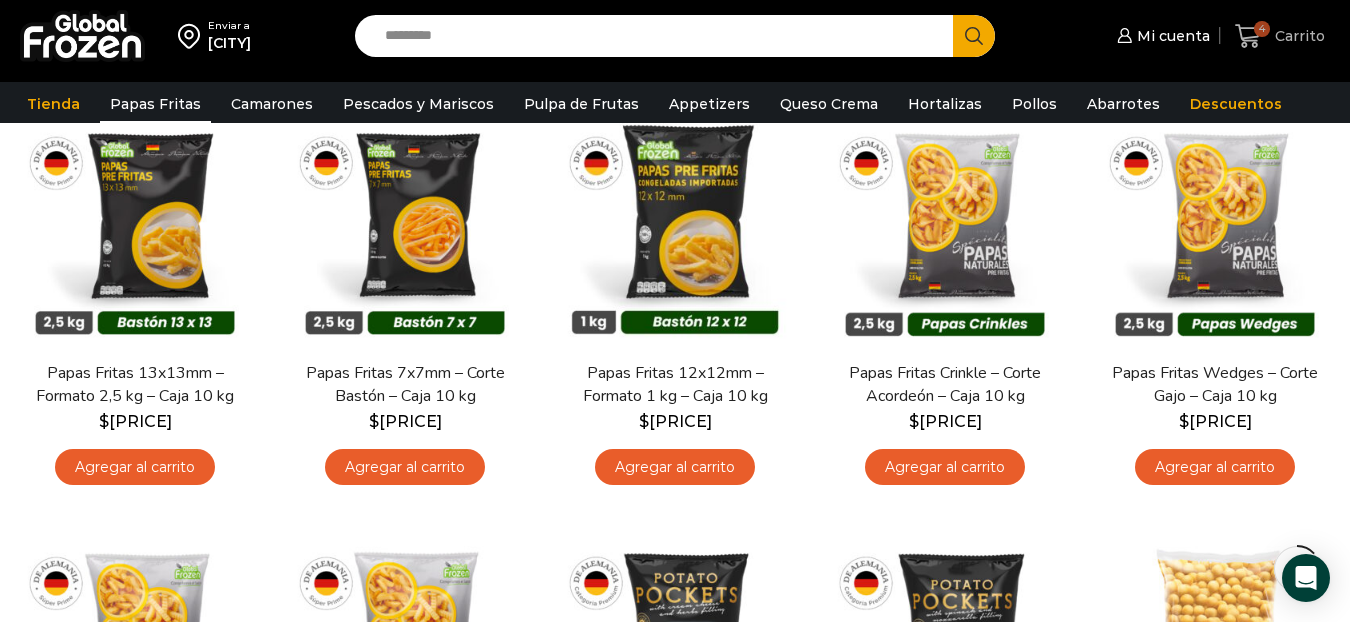click on "4" at bounding box center [1252, 36] 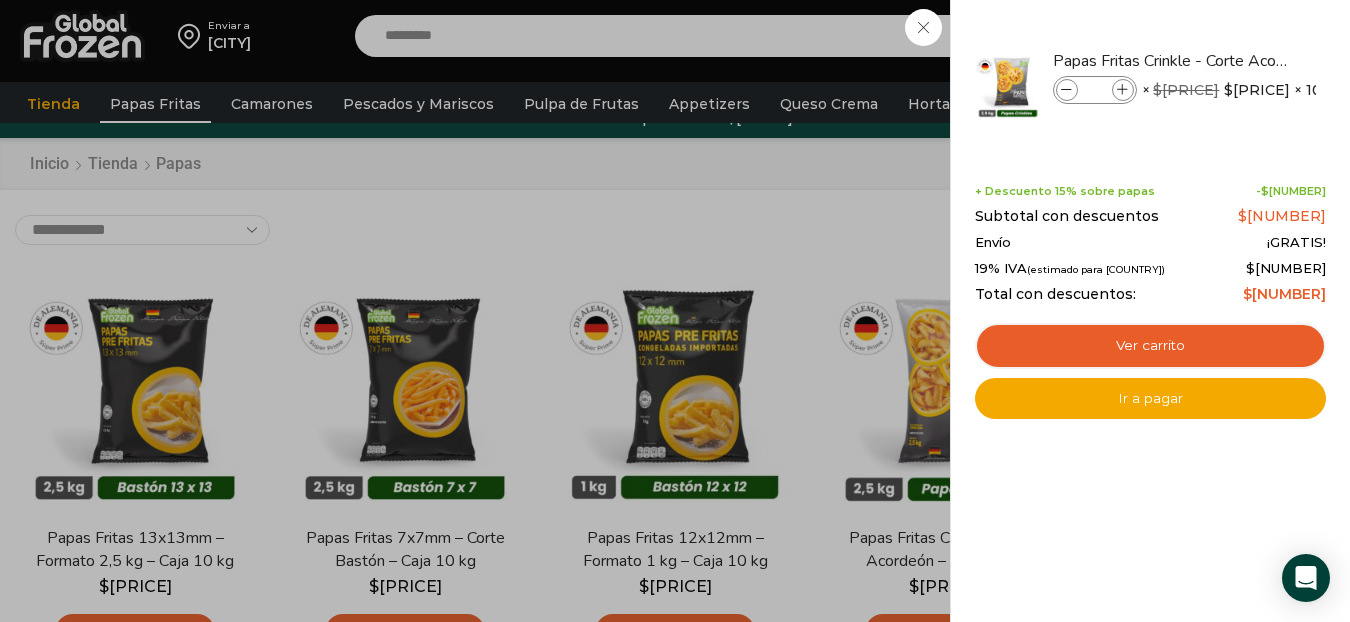 scroll, scrollTop: 0, scrollLeft: 0, axis: both 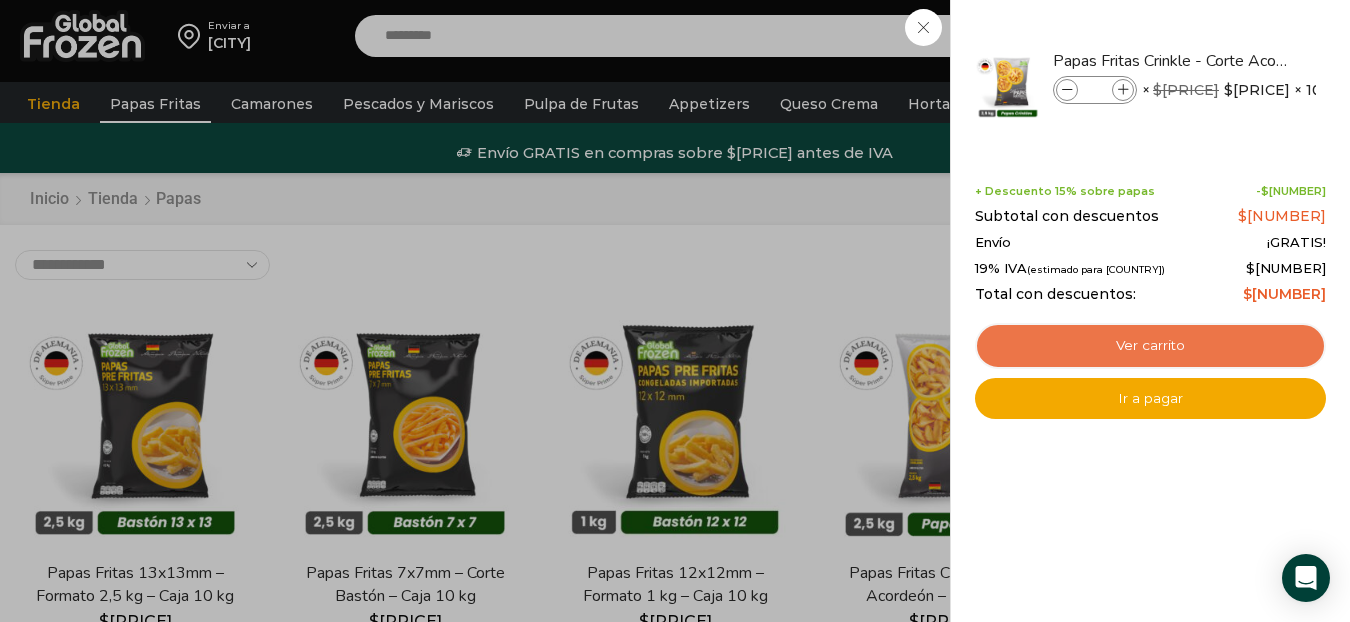 click on "Ver carrito" at bounding box center (1150, 346) 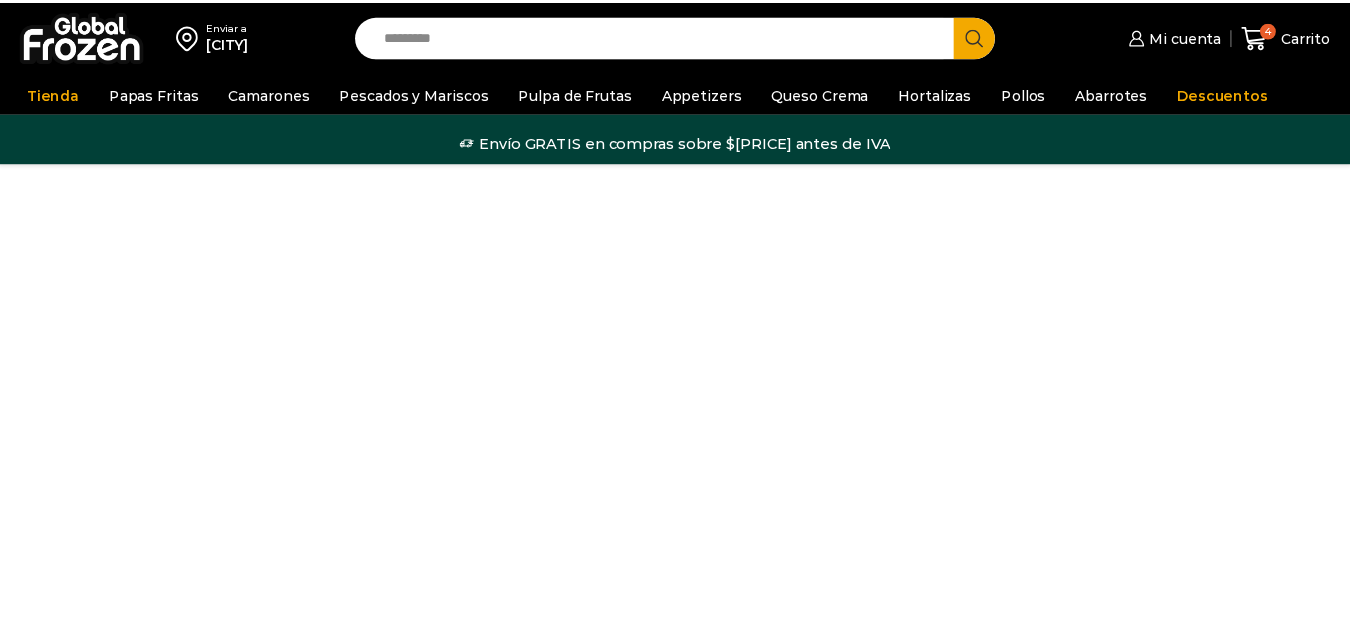 scroll, scrollTop: 0, scrollLeft: 0, axis: both 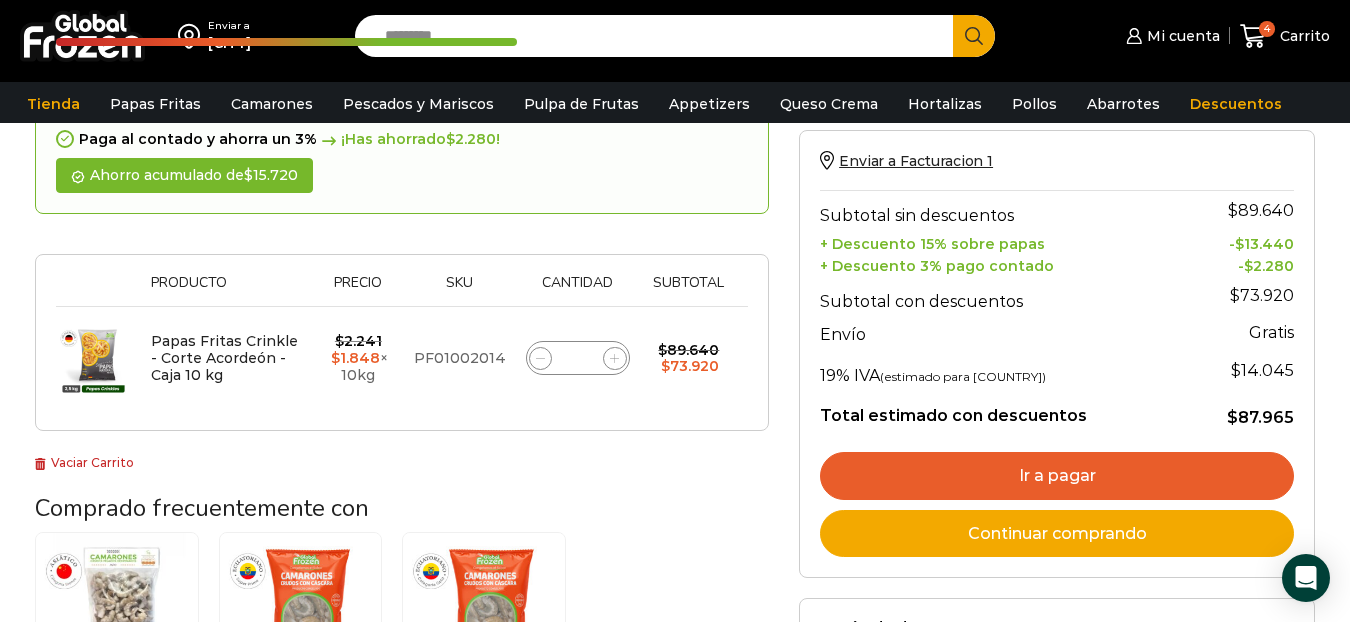 click on "Ir a pagar" at bounding box center [1057, 476] 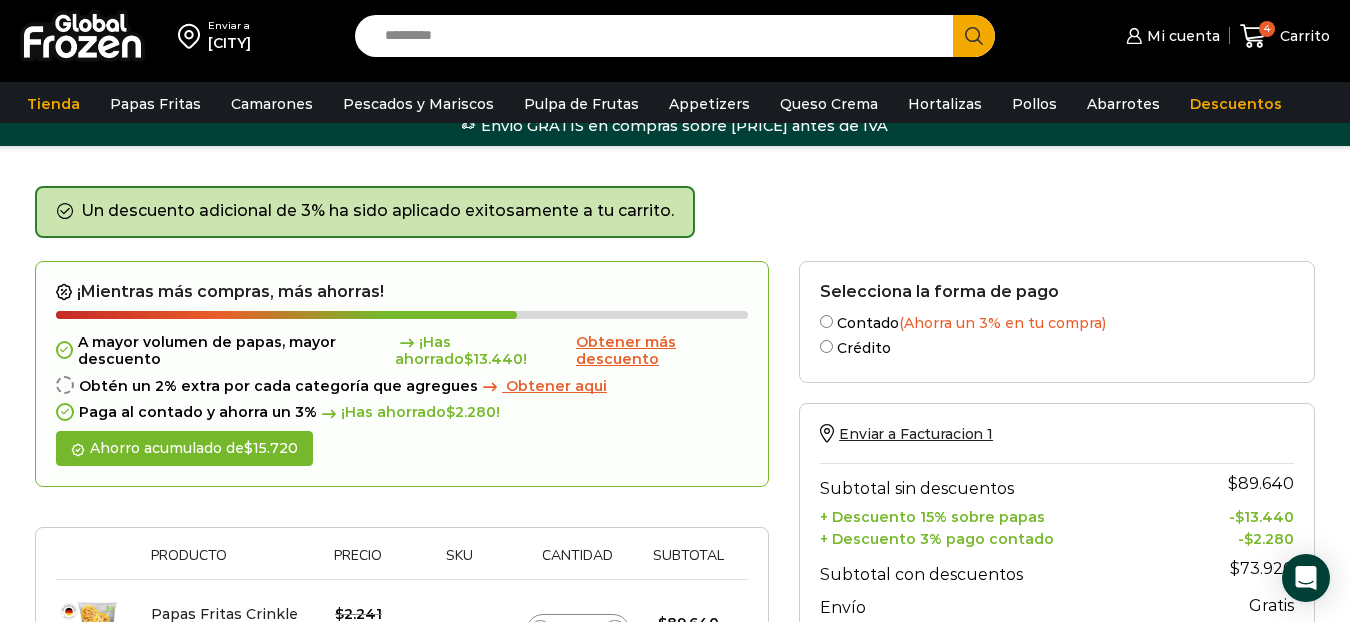 scroll, scrollTop: 0, scrollLeft: 0, axis: both 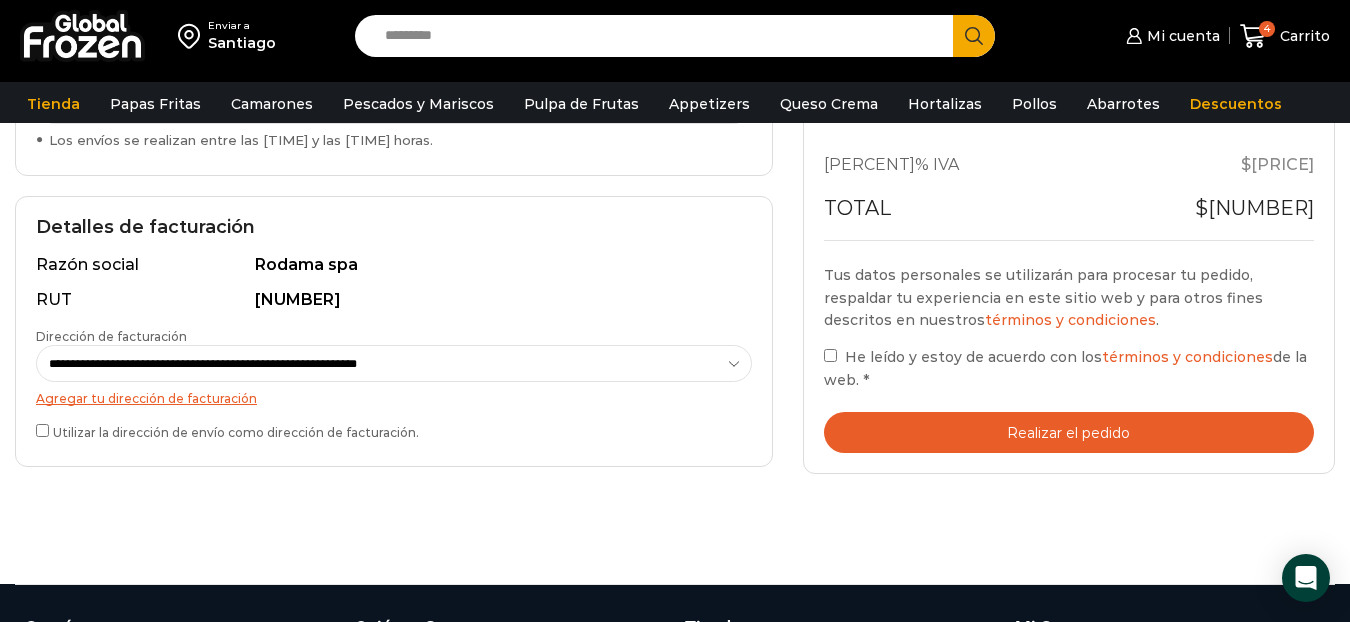 click on "Realizar el pedido" at bounding box center [1069, 432] 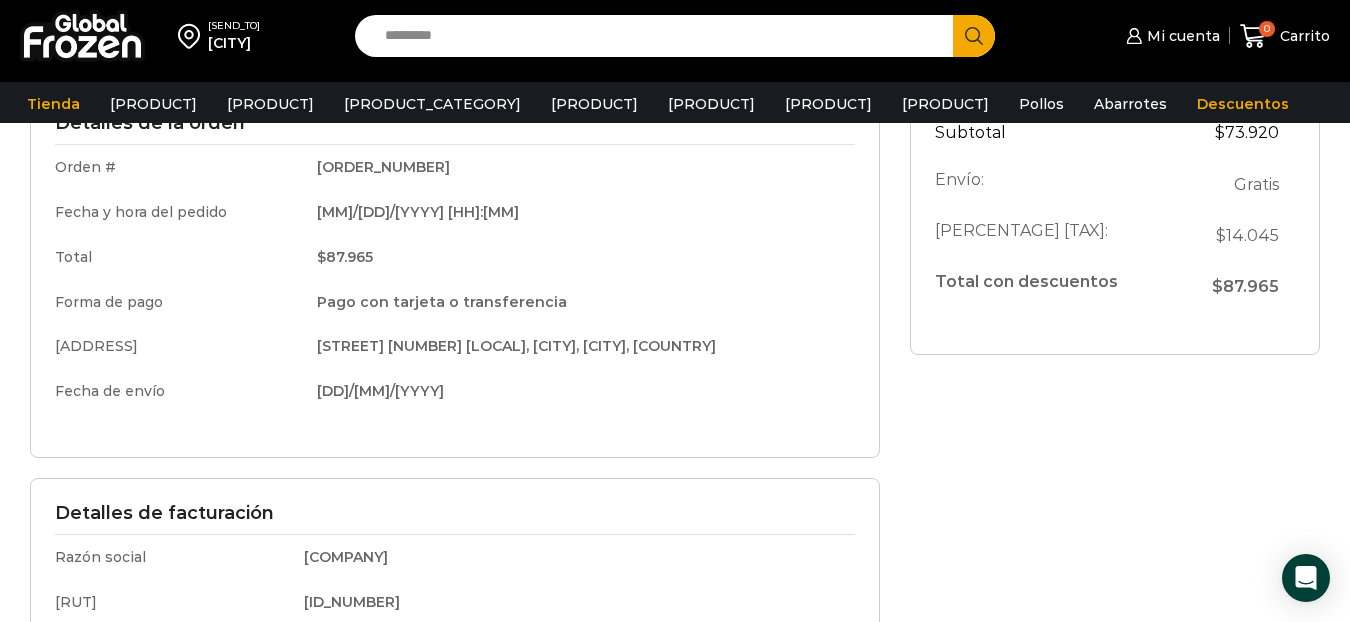 scroll, scrollTop: 0, scrollLeft: 0, axis: both 